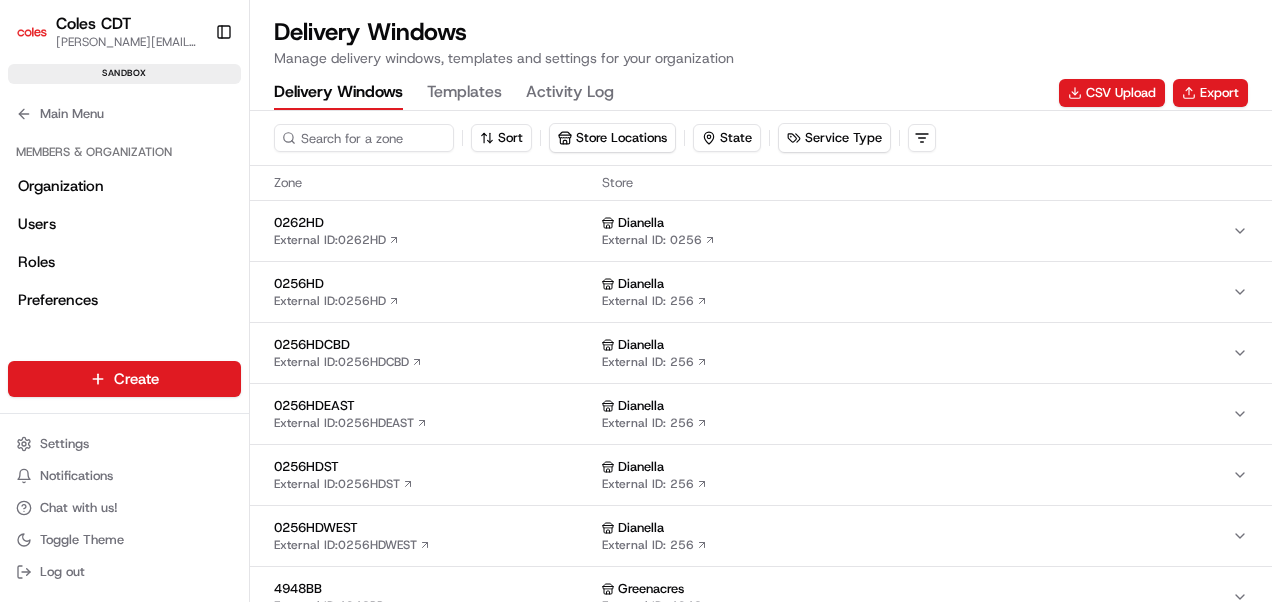 scroll, scrollTop: 0, scrollLeft: 0, axis: both 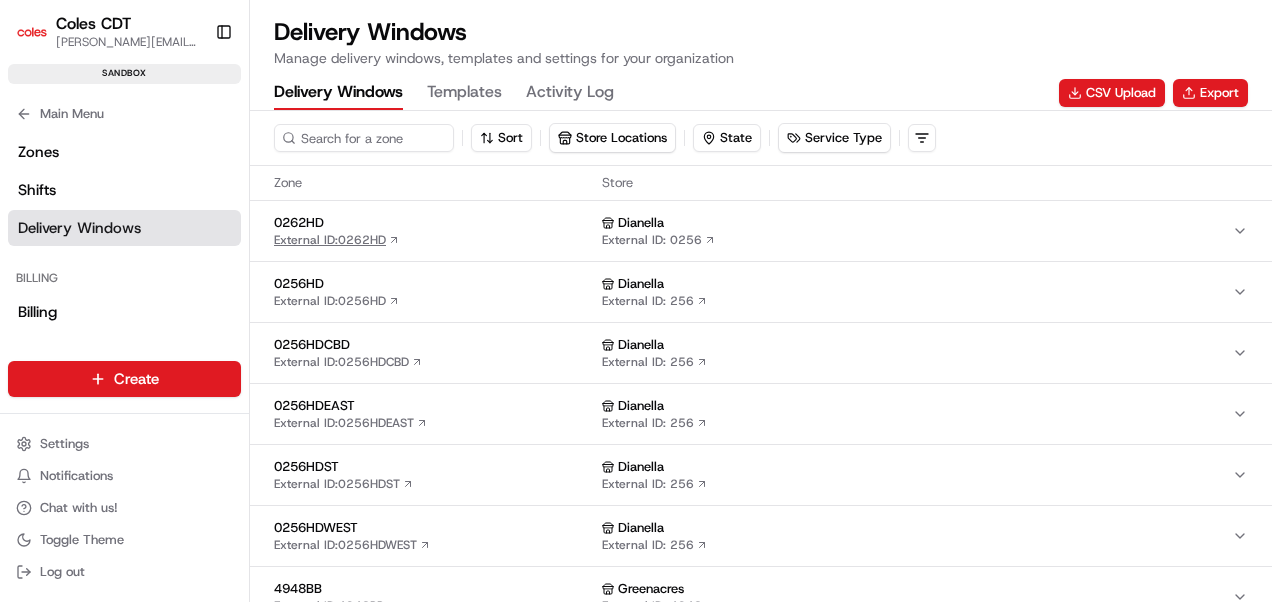 click on "0262HD" at bounding box center [434, 223] 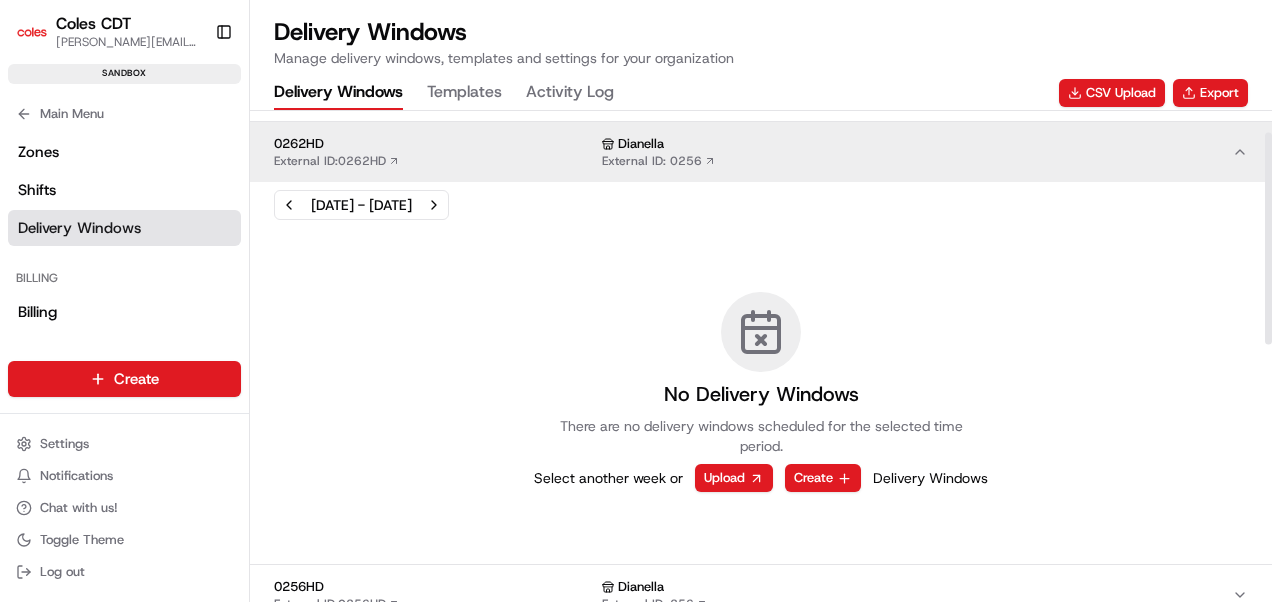 scroll, scrollTop: 50, scrollLeft: 0, axis: vertical 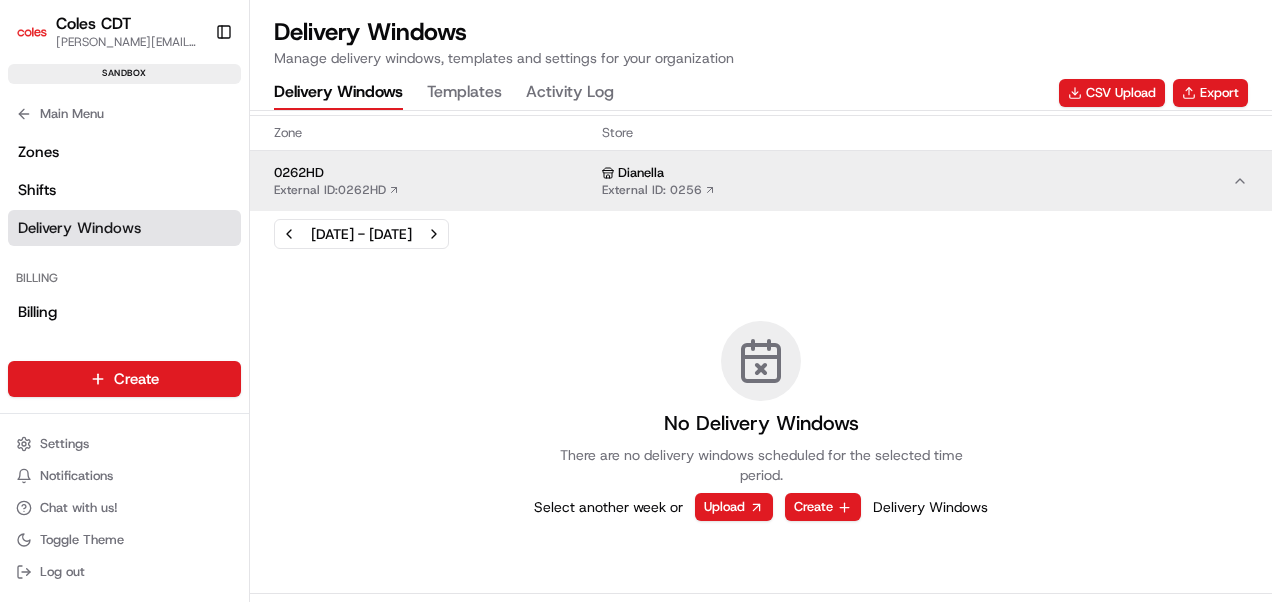 click on "0262HD External ID:  0262HD   Dianella External ID:   0256" at bounding box center (761, 181) 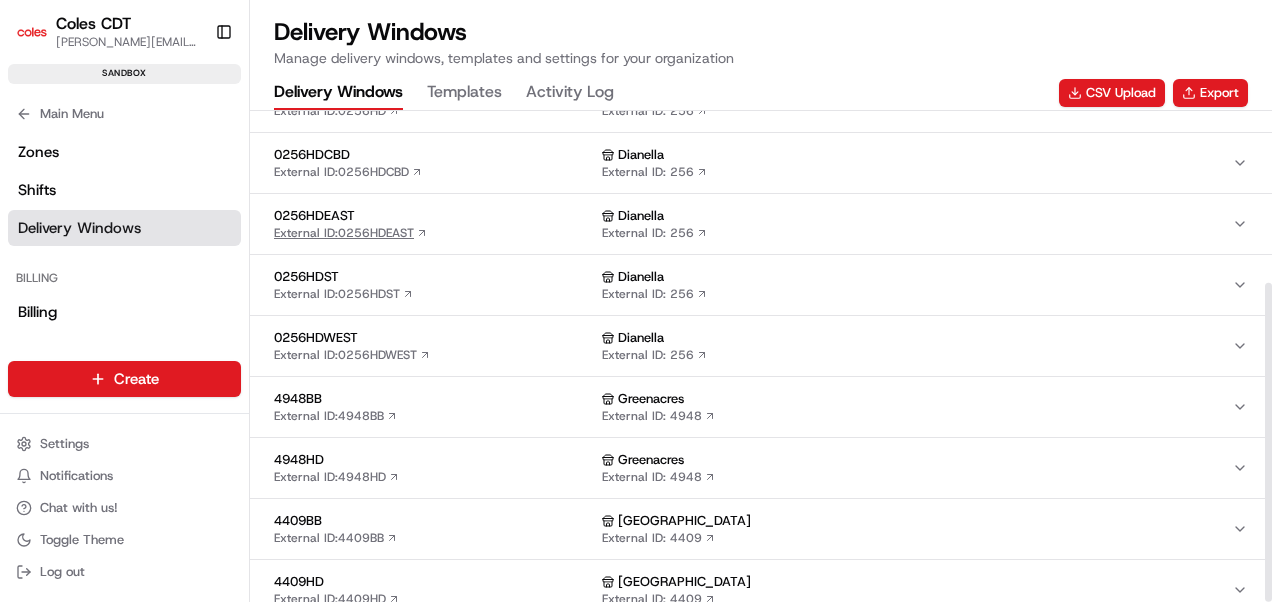 scroll, scrollTop: 264, scrollLeft: 0, axis: vertical 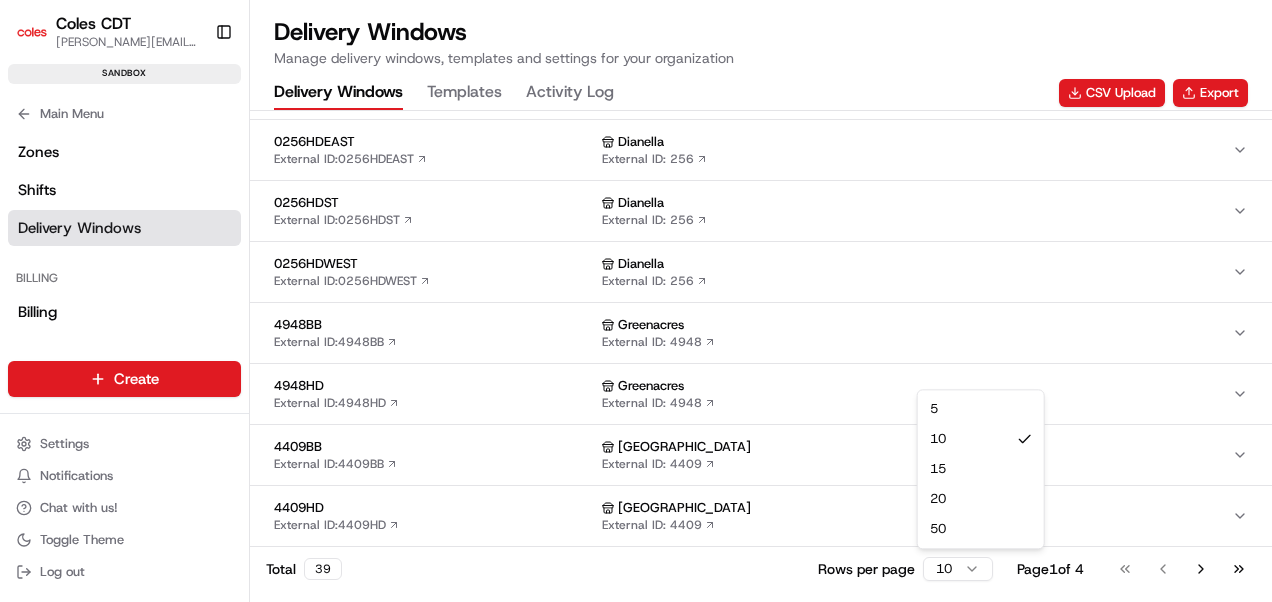 click on "Coles CDT [PERSON_NAME][EMAIL_ADDRESS][PERSON_NAME][PERSON_NAME][DOMAIN_NAME] Toggle Sidebar sandbox Orders Deliveries Providers Analytics Favorites Pickup Locations Zones Delivery Windows Shifts Main Menu Members & Organization Organization Users Roles Preferences Customization Tracking Orchestration Automations Dispatch Strategy Optimization Strategy Locations Pickup Locations Dropoff Locations Zones Shifts Delivery Windows Billing Billing Refund Requests Integrations Notification Triggers Webhooks API Keys Request Logs Create Settings Notifications Chat with us! Toggle Theme Log out Delivery Windows Manage delivery windows, templates and settings for your organization Delivery Windows Templates Activity Log  CSV Upload  Export Sort Store Locations State Service Type Zone Store 0262HD External ID:  0262HD   Dianella External ID:   0256 0256HD External ID:  0256HD   Dianella External ID:   256 0256HDCBD External ID:  0256HDCBD   Dianella External ID:   256 0256HDEAST External ID:  0256HDEAST   Dianella External ID:   256 0256HDST" at bounding box center [636, 301] 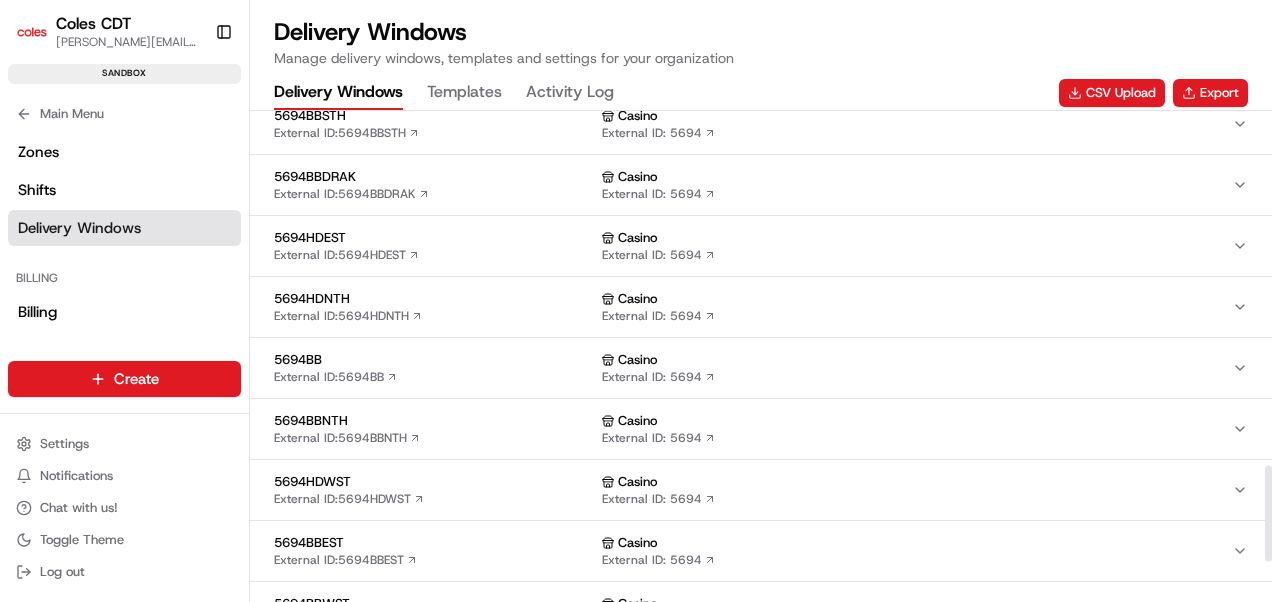scroll, scrollTop: 1816, scrollLeft: 0, axis: vertical 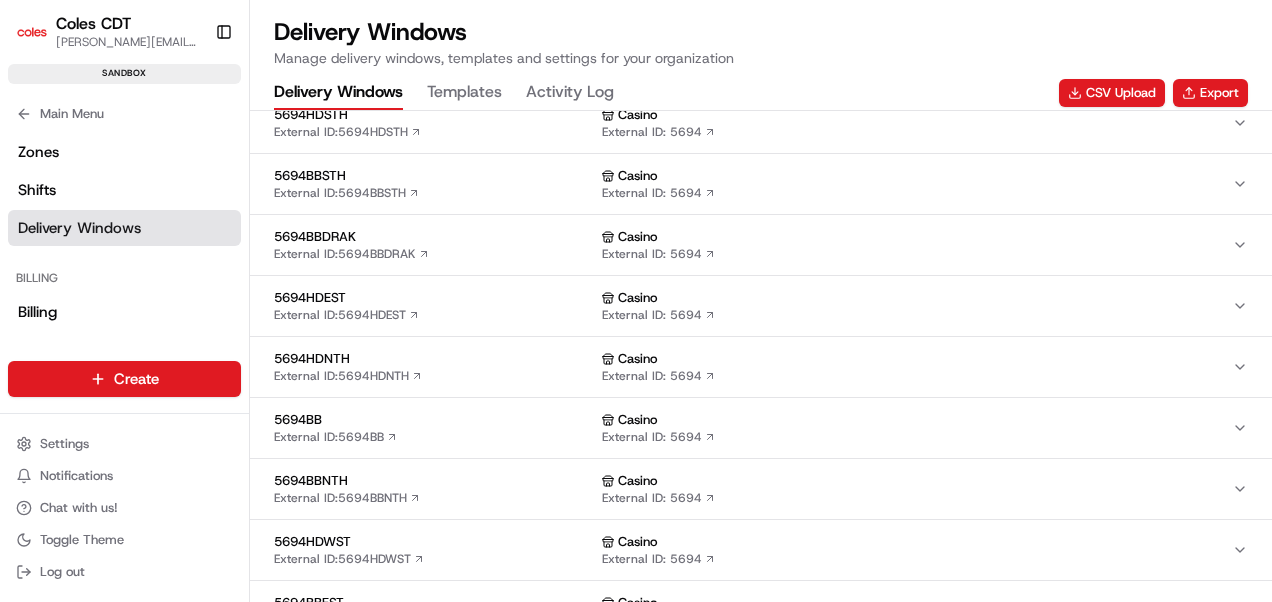 click on "5694HDNTH" at bounding box center (434, 359) 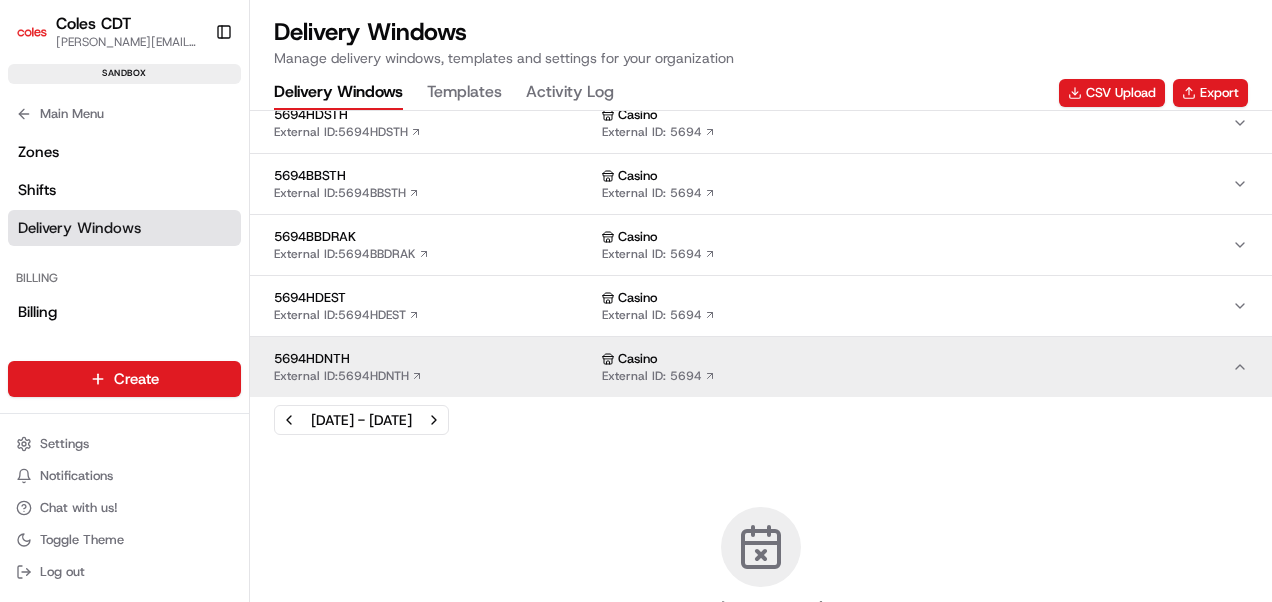 click on "5694HDNTH" at bounding box center [434, 359] 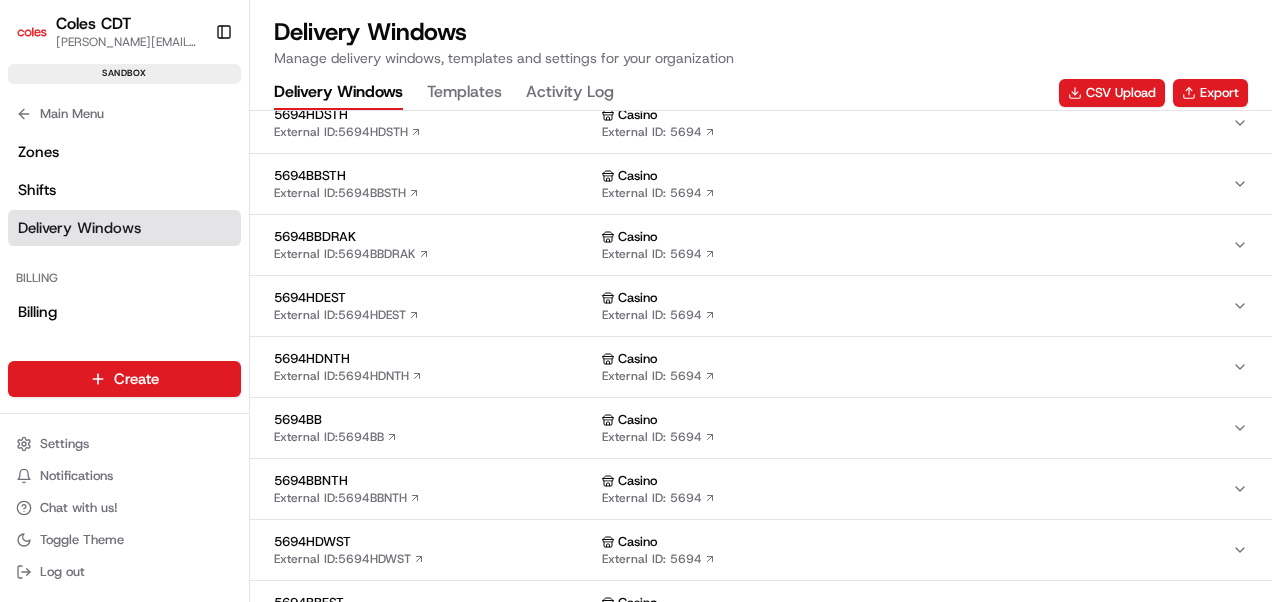 click on "5694BBNTH" at bounding box center [434, 481] 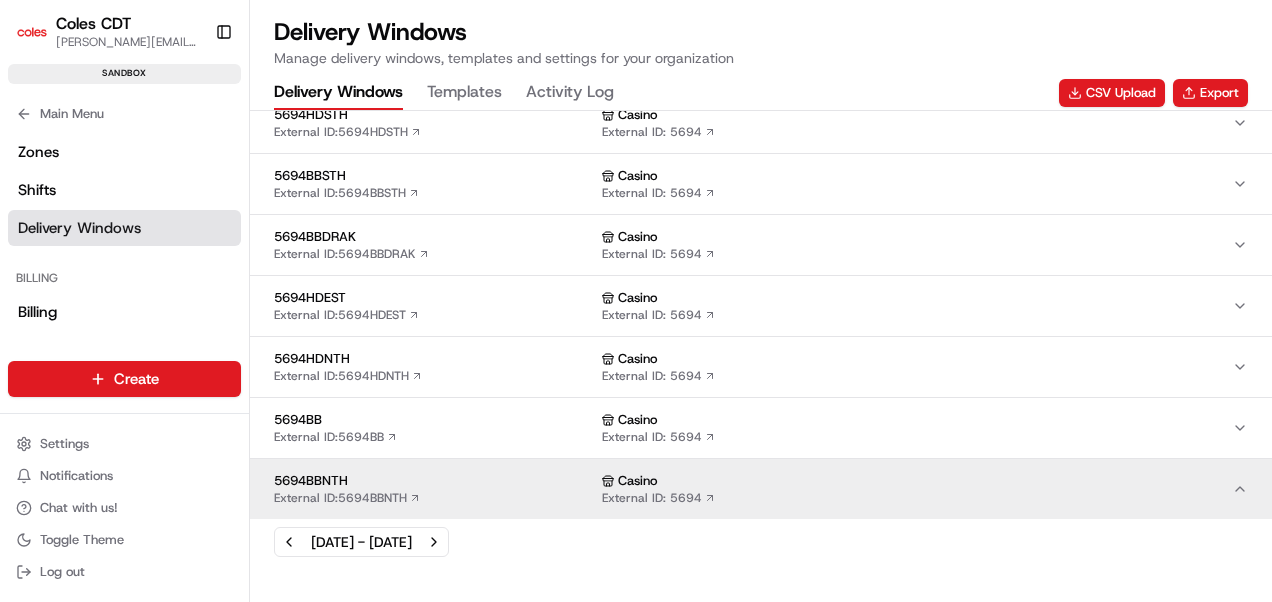 click on "5694BBNTH" at bounding box center (434, 481) 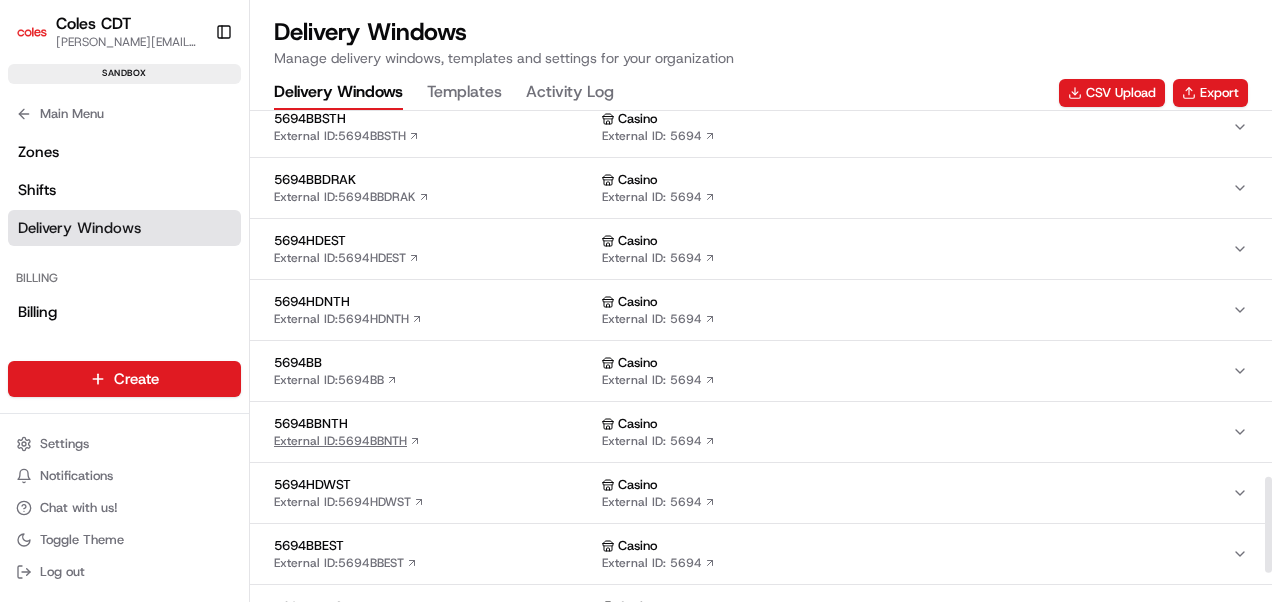 scroll, scrollTop: 1866, scrollLeft: 0, axis: vertical 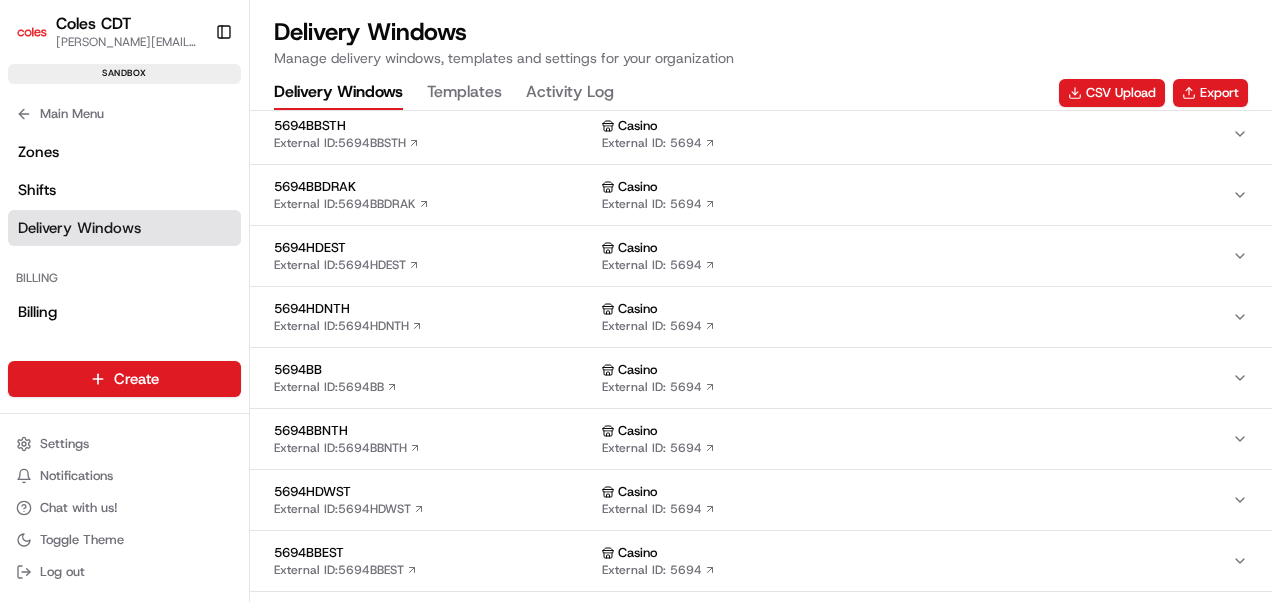 click on "5694HDNTH" at bounding box center (434, 309) 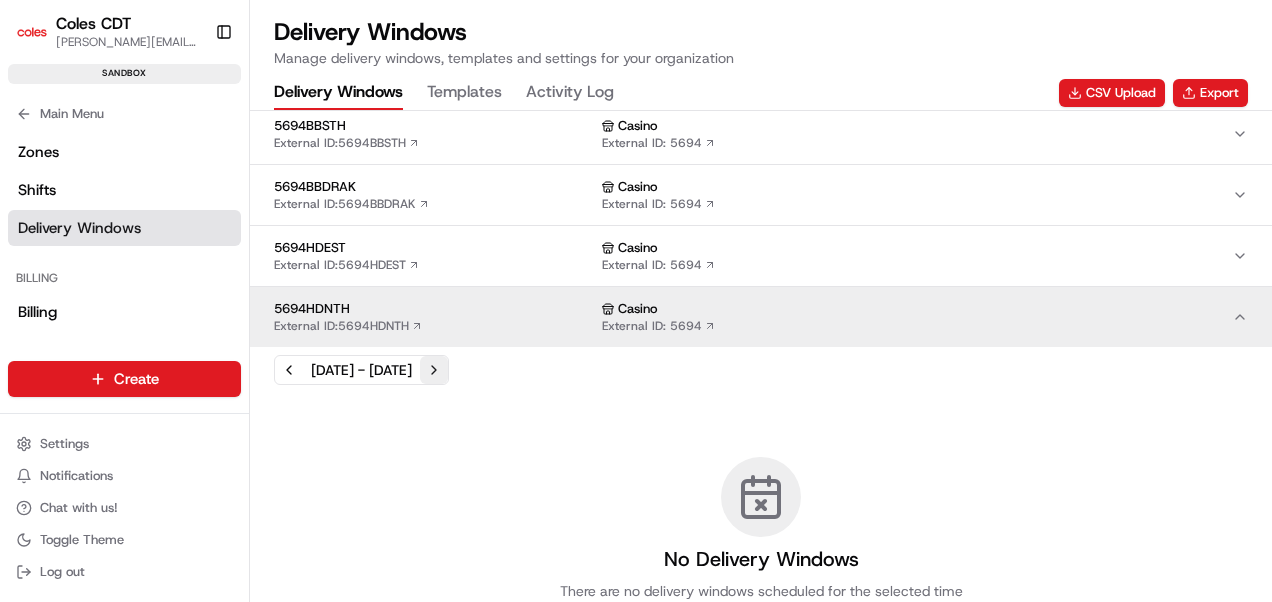 click at bounding box center [434, 370] 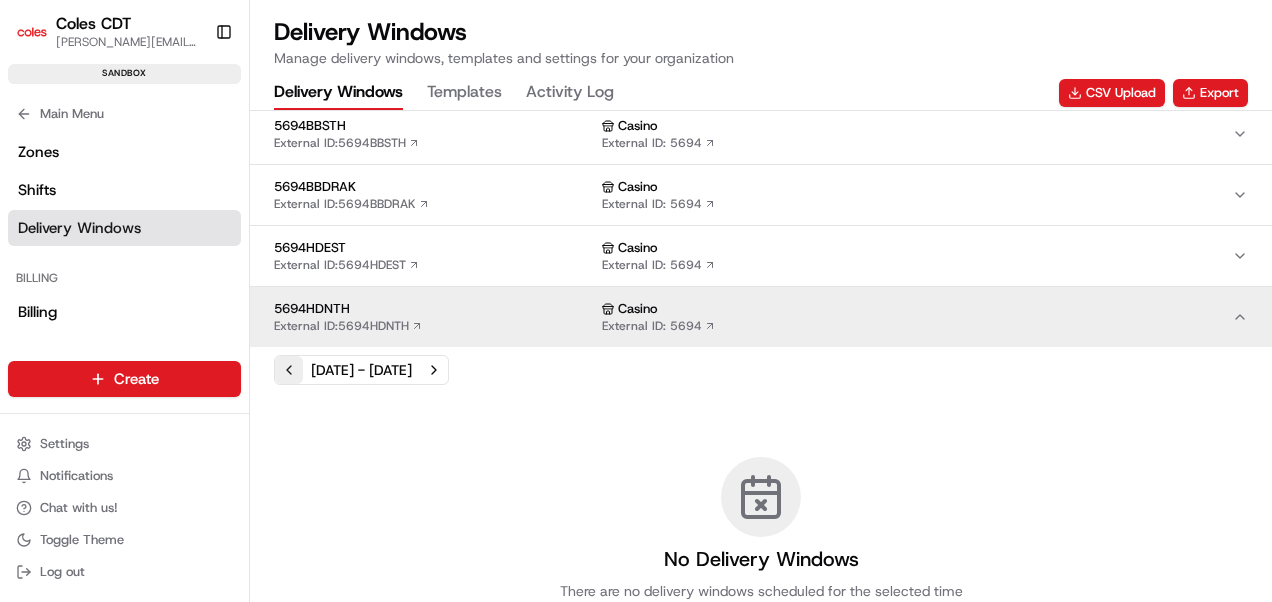 click at bounding box center [289, 370] 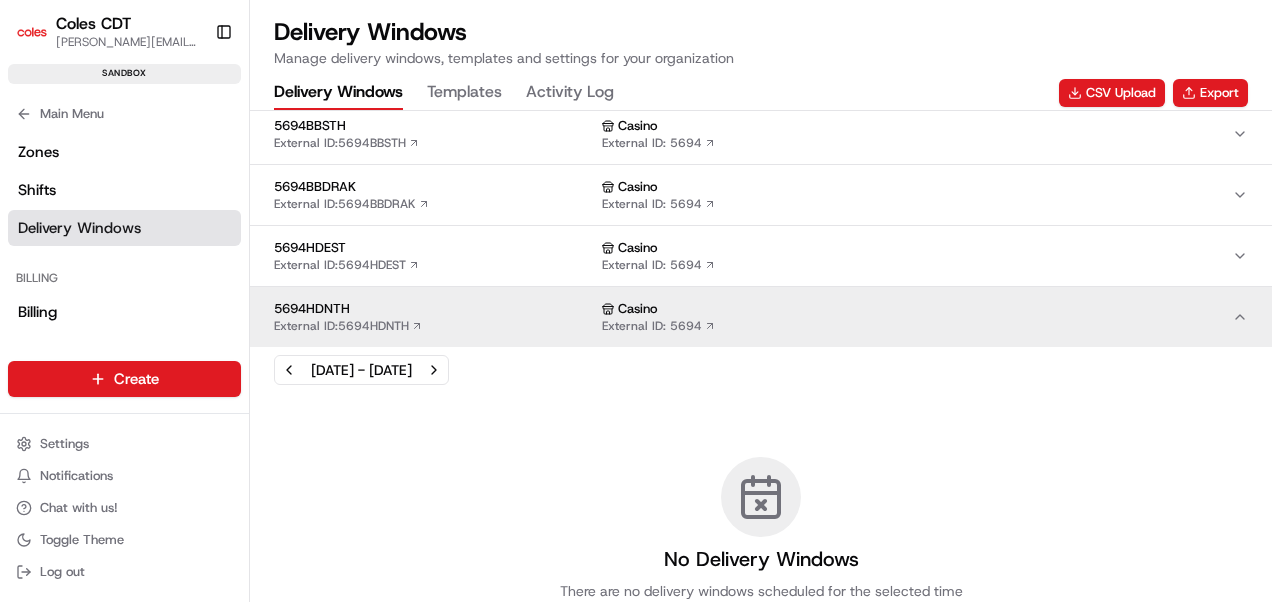 click on "5694HDNTH" at bounding box center [434, 309] 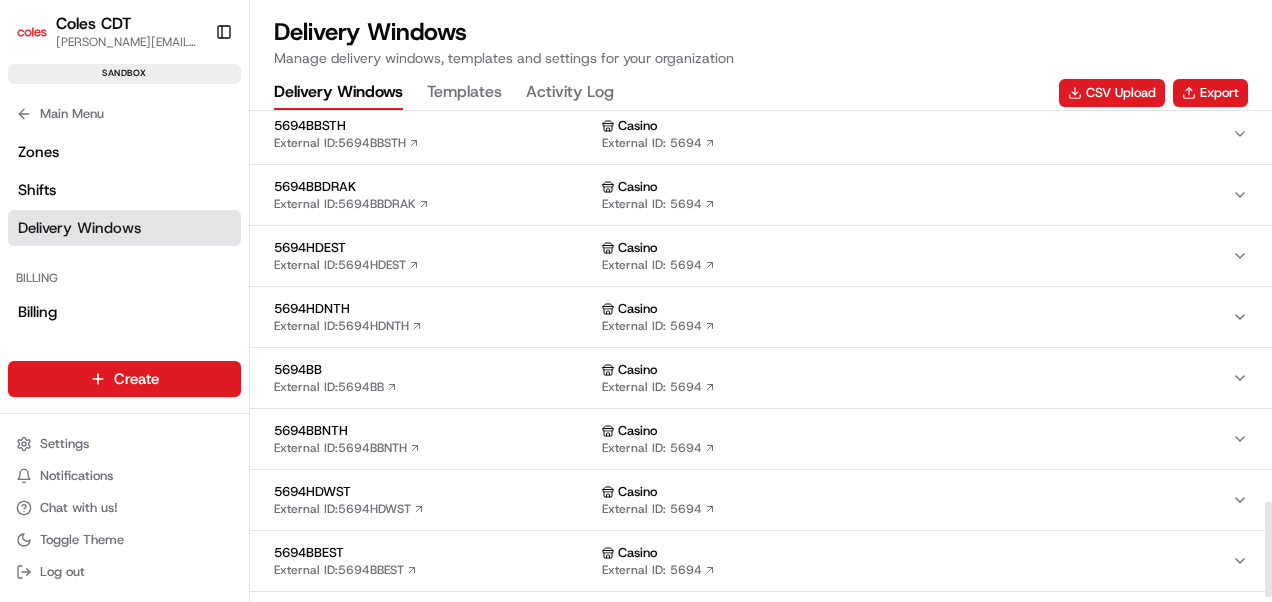 scroll, scrollTop: 2003, scrollLeft: 0, axis: vertical 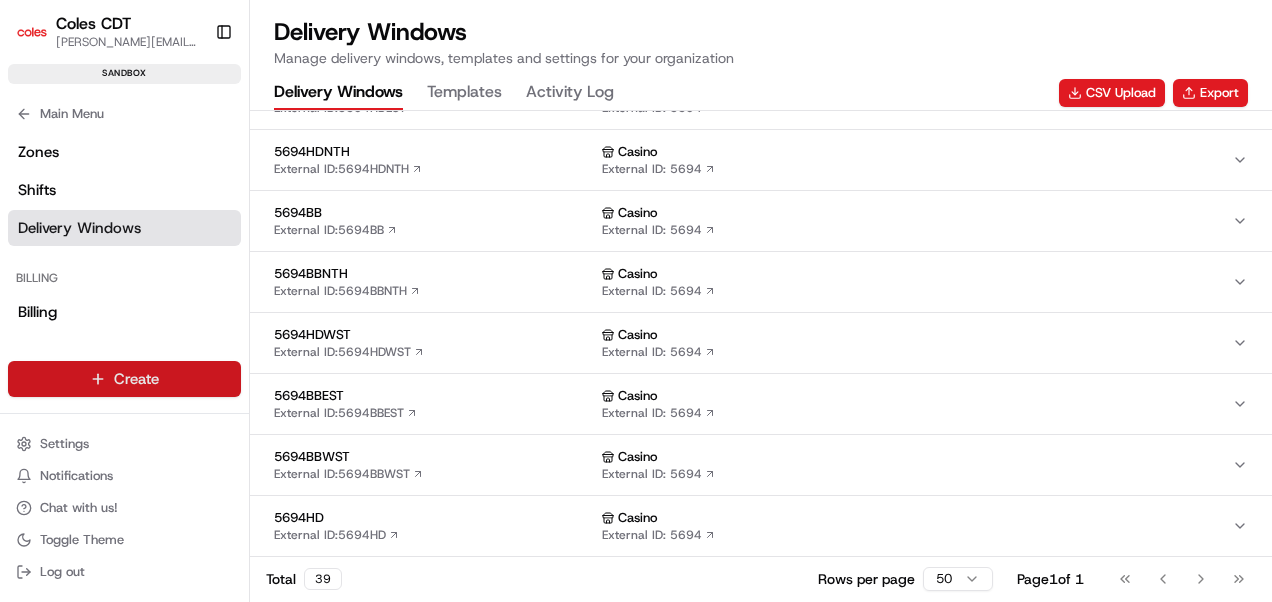 click on "Coles CDT [PERSON_NAME][EMAIL_ADDRESS][PERSON_NAME][PERSON_NAME][DOMAIN_NAME] Toggle Sidebar sandbox Orders Deliveries Providers Analytics Favorites Pickup Locations Zones Delivery Windows Shifts Main Menu Members & Organization Organization Users Roles Preferences Customization Tracking Orchestration Automations Dispatch Strategy Optimization Strategy Locations Pickup Locations Dropoff Locations Zones Shifts Delivery Windows Billing Billing Refund Requests Integrations Notification Triggers Webhooks API Keys Request Logs Create Settings Notifications Chat with us! Toggle Theme Log out Delivery Windows Manage delivery windows, templates and settings for your organization Delivery Windows Templates Activity Log  CSV Upload  Export Sort Store Locations State Service Type Zone Store 0262HD External ID:  0262HD   Dianella External ID:   0256 0256HD External ID:  0256HD   Dianella External ID:   256 0256HDEAST External ID:  0256HDEAST   Dianella External ID:   256 0256HDCBD External ID:  0256HDCBD   Dianella External ID:   256 0256HDST" at bounding box center [636, 301] 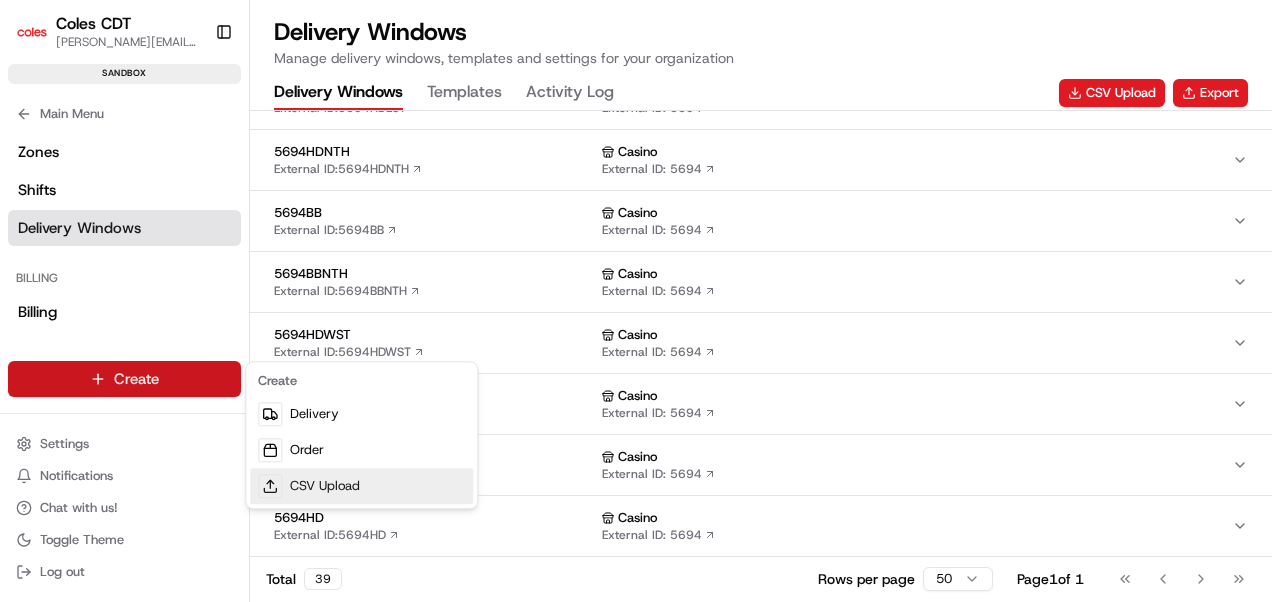 click on "CSV Upload" at bounding box center (361, 486) 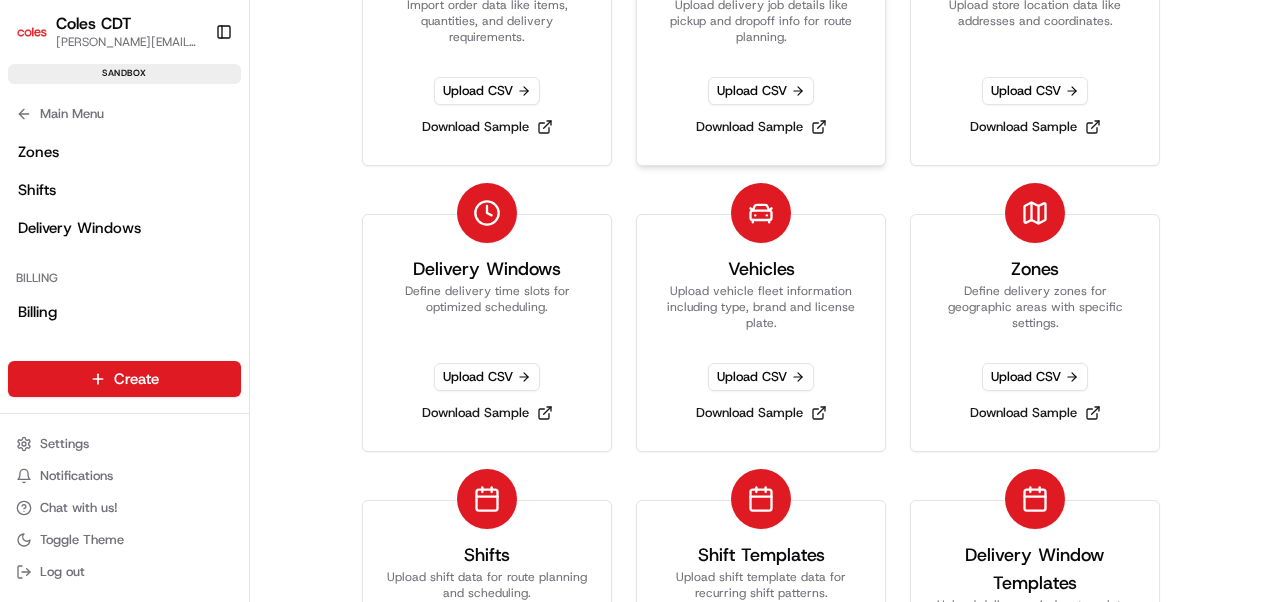 scroll, scrollTop: 300, scrollLeft: 0, axis: vertical 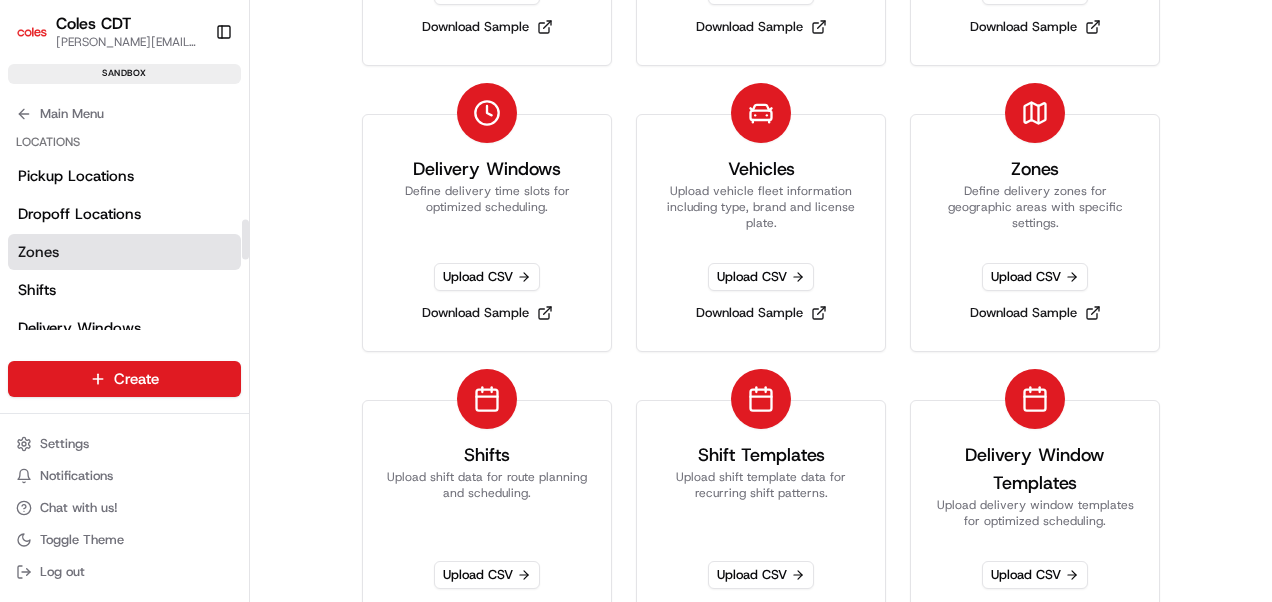 click on "Zones" at bounding box center [38, 252] 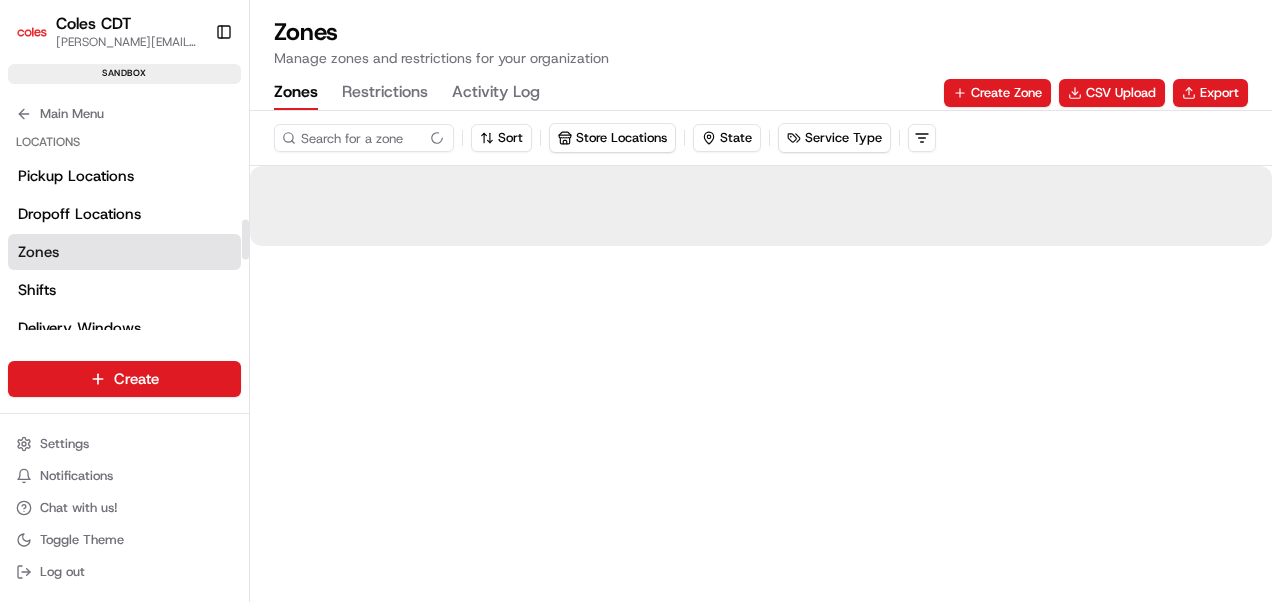 scroll, scrollTop: 0, scrollLeft: 0, axis: both 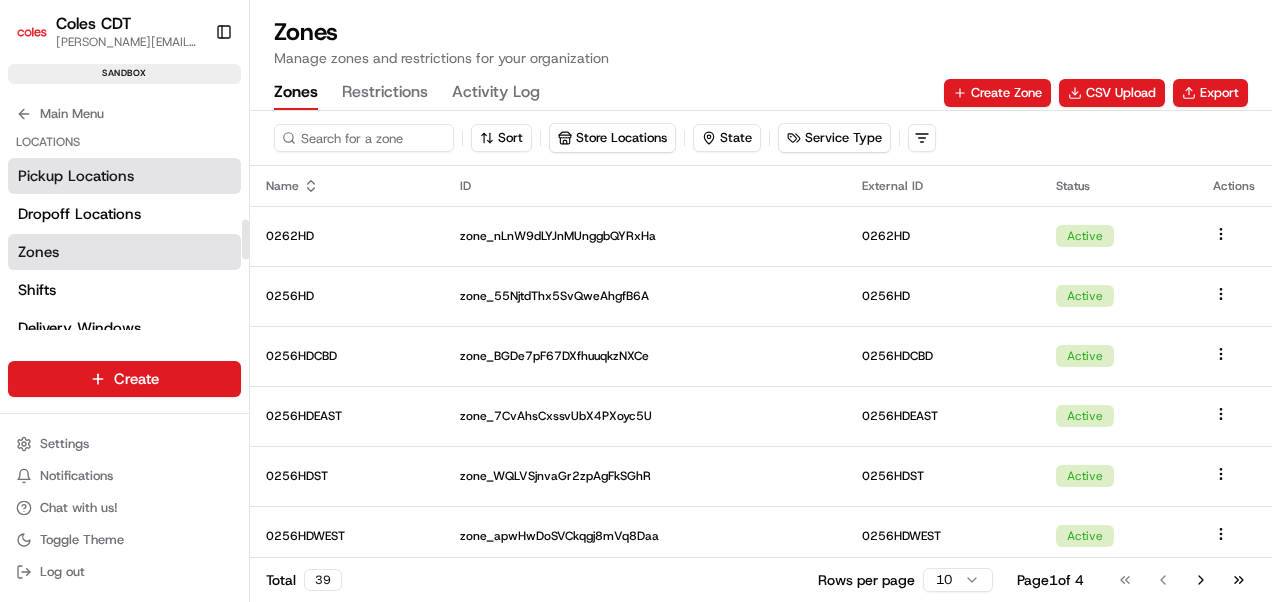 click on "Pickup Locations" at bounding box center (76, 176) 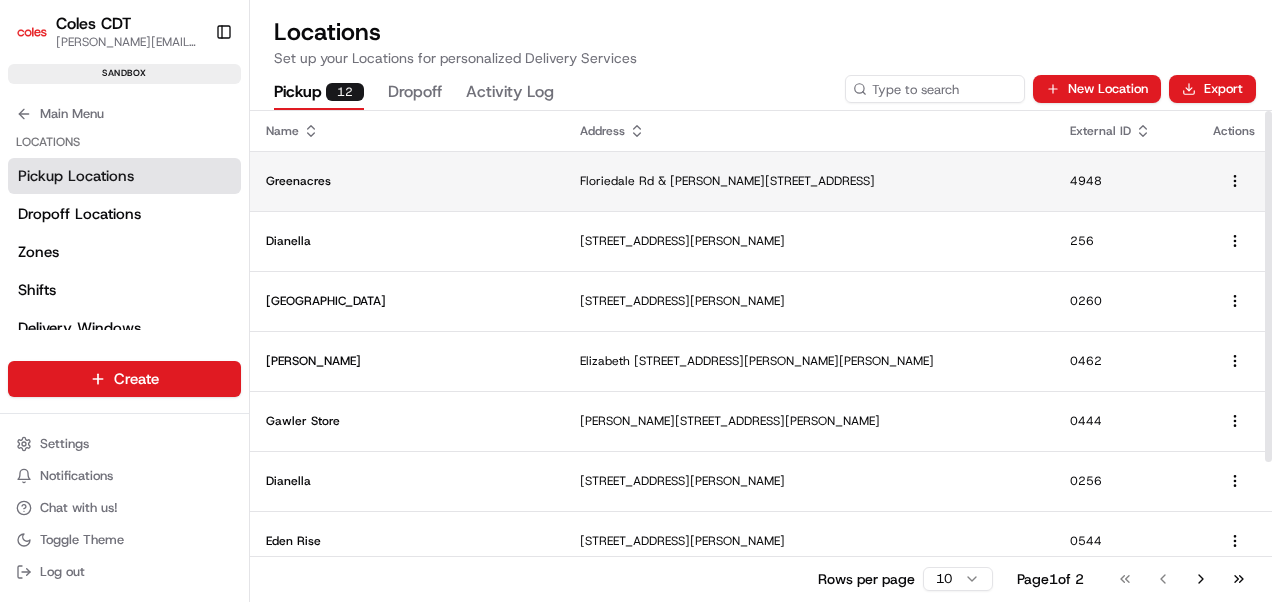 click on "Greenacres" at bounding box center (407, 181) 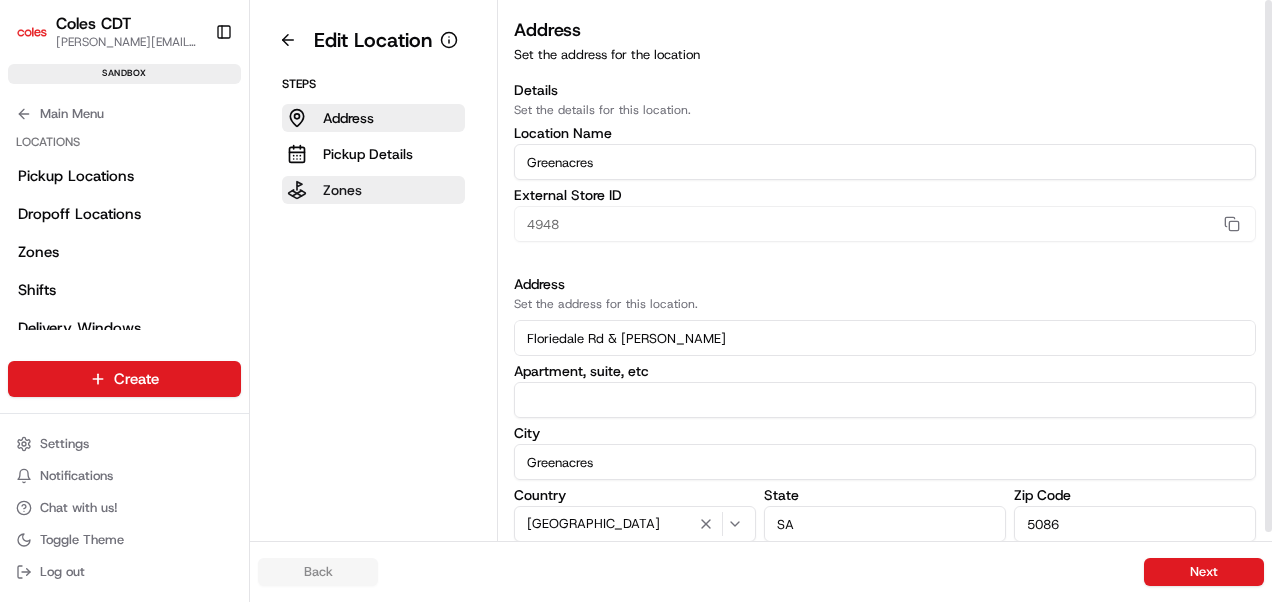 click on "Zones" at bounding box center [373, 190] 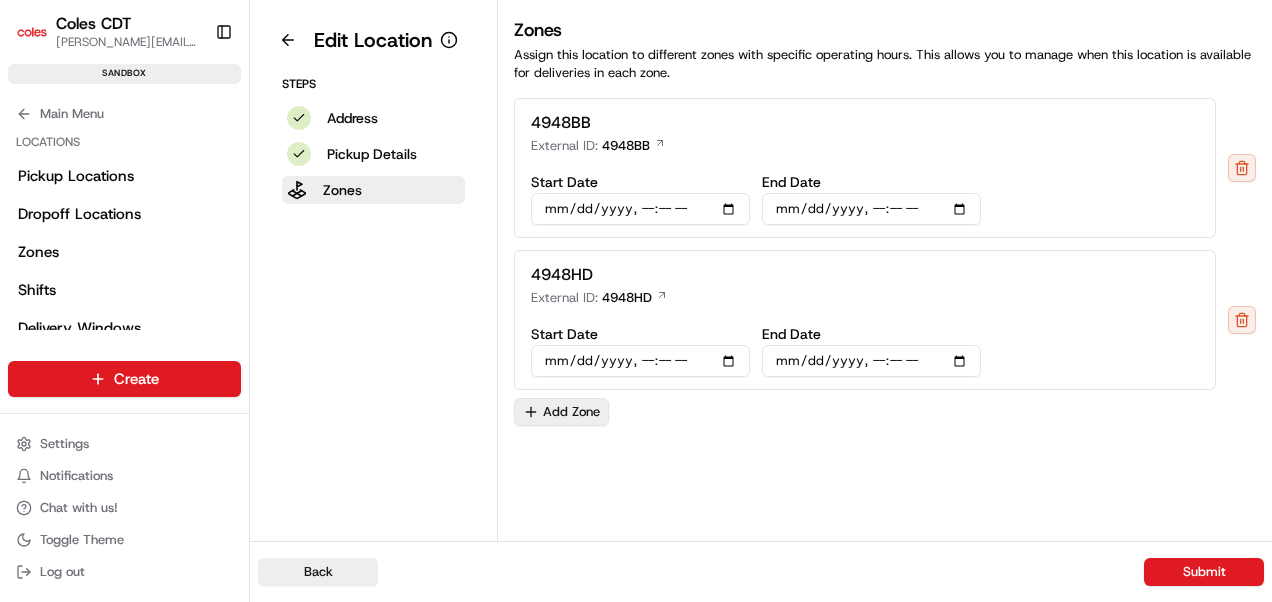 click on "Add Zone" at bounding box center [561, 412] 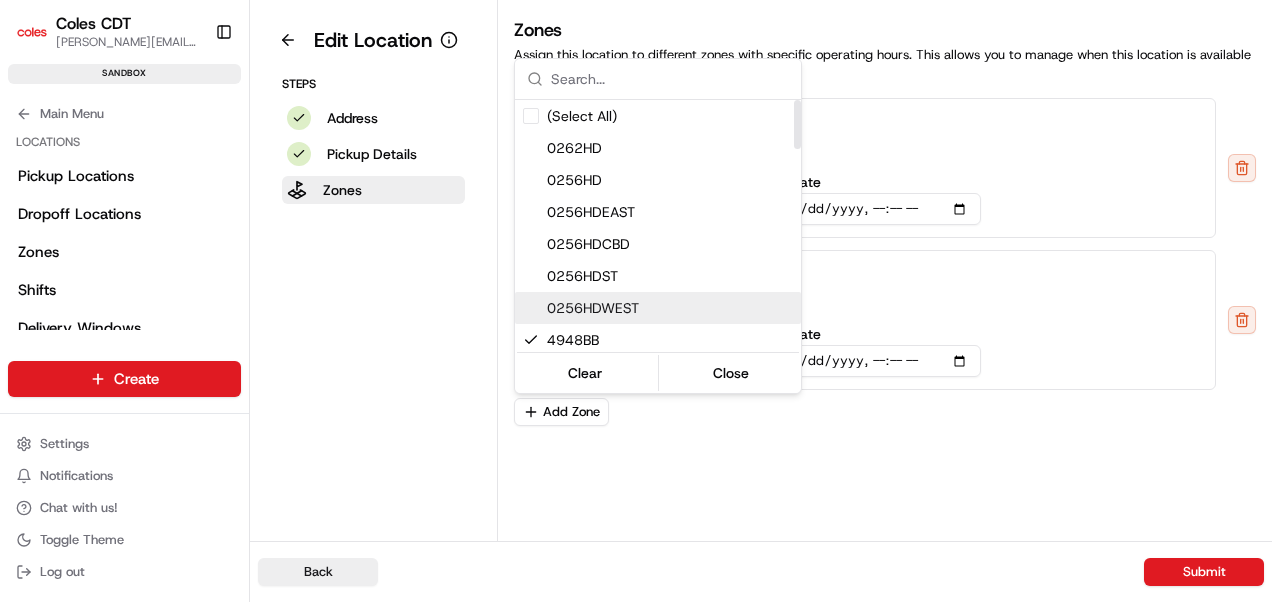 scroll, scrollTop: 100, scrollLeft: 0, axis: vertical 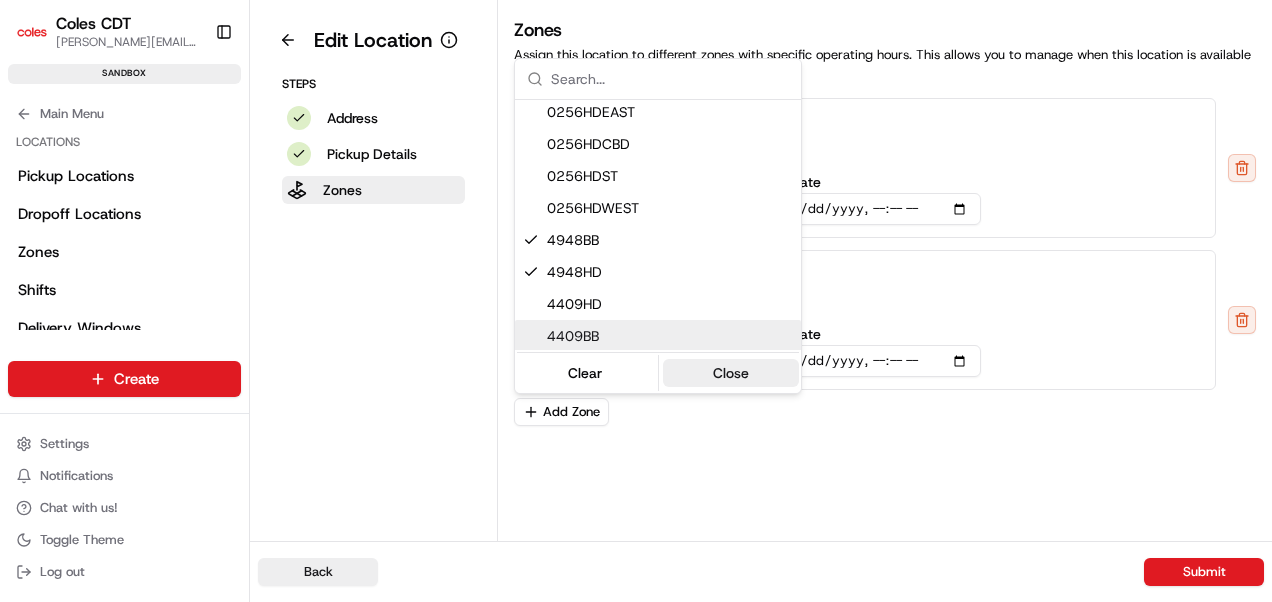 click on "Close" at bounding box center (731, 373) 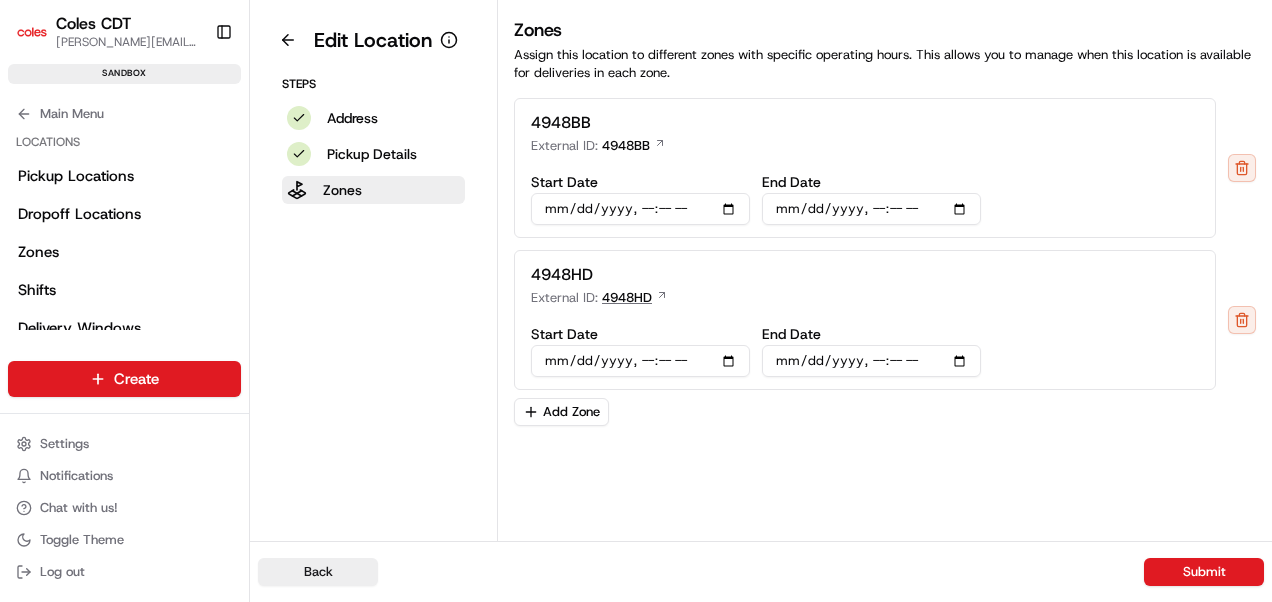 click on "4948HD" at bounding box center [627, 298] 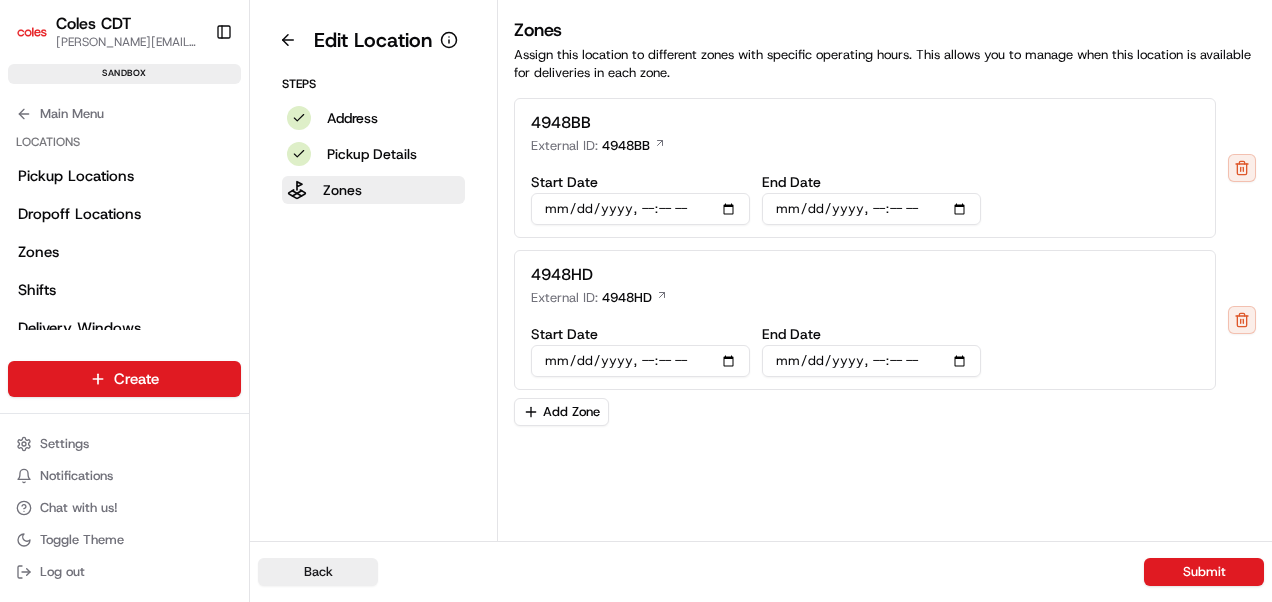 click on "Edit Location Steps Address Pickup Details Zones" at bounding box center [374, 270] 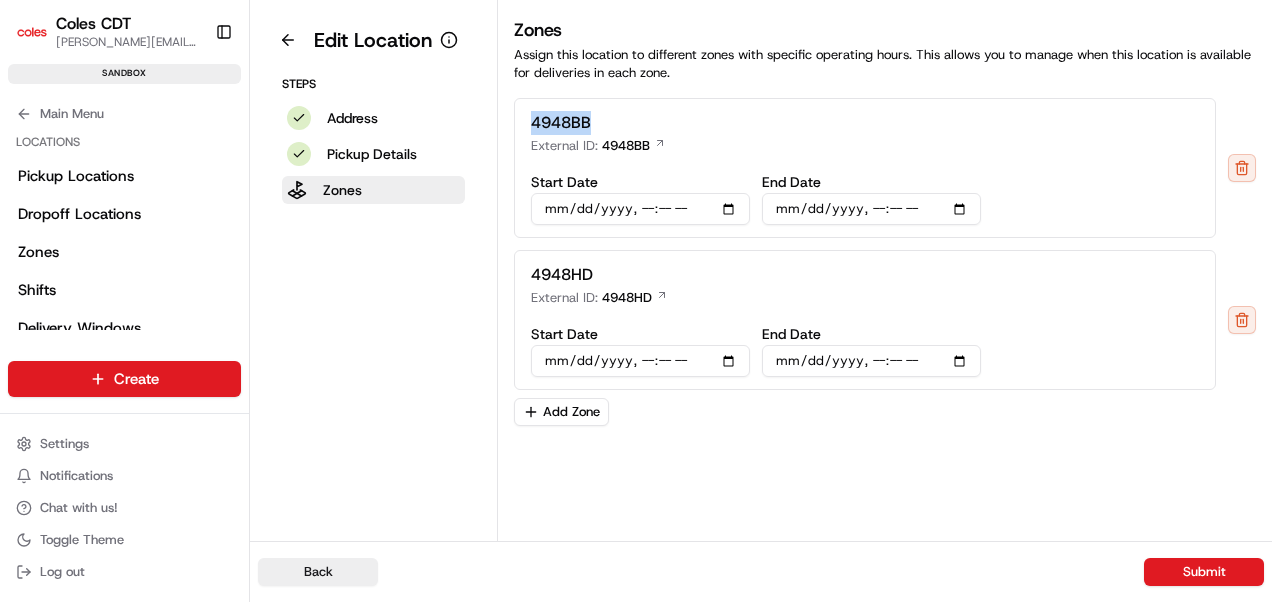 drag, startPoint x: 528, startPoint y: 120, endPoint x: 606, endPoint y: 120, distance: 78 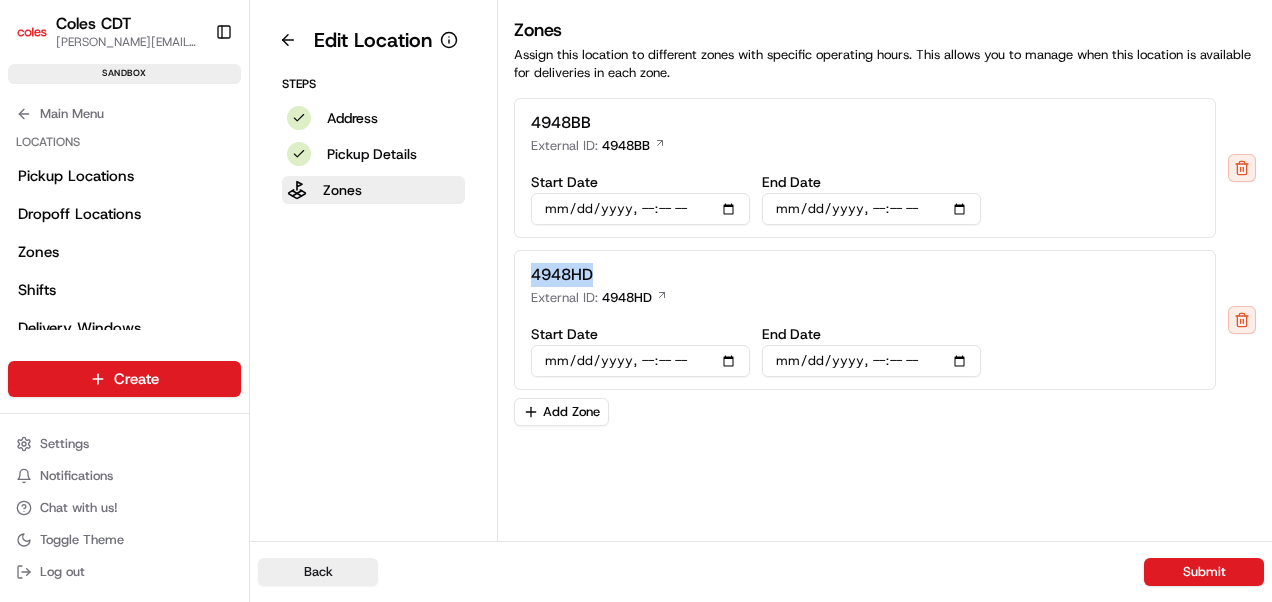 drag, startPoint x: 606, startPoint y: 120, endPoint x: 593, endPoint y: 266, distance: 146.57762 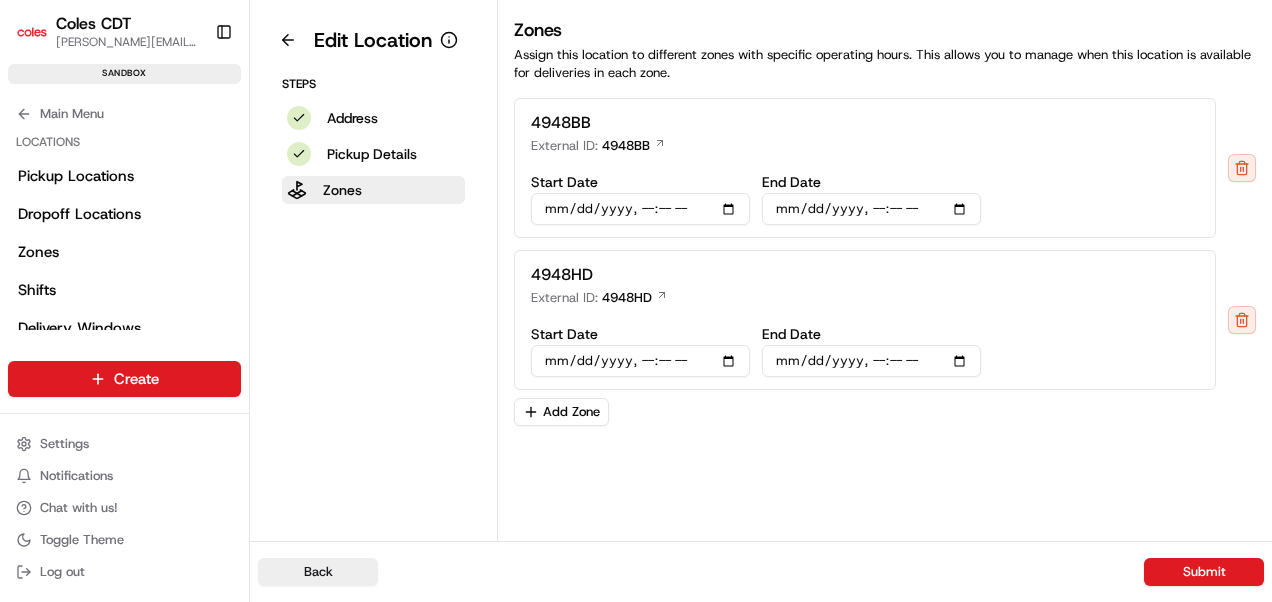 click on "Edit Location Steps Address Pickup Details Zones" at bounding box center (374, 270) 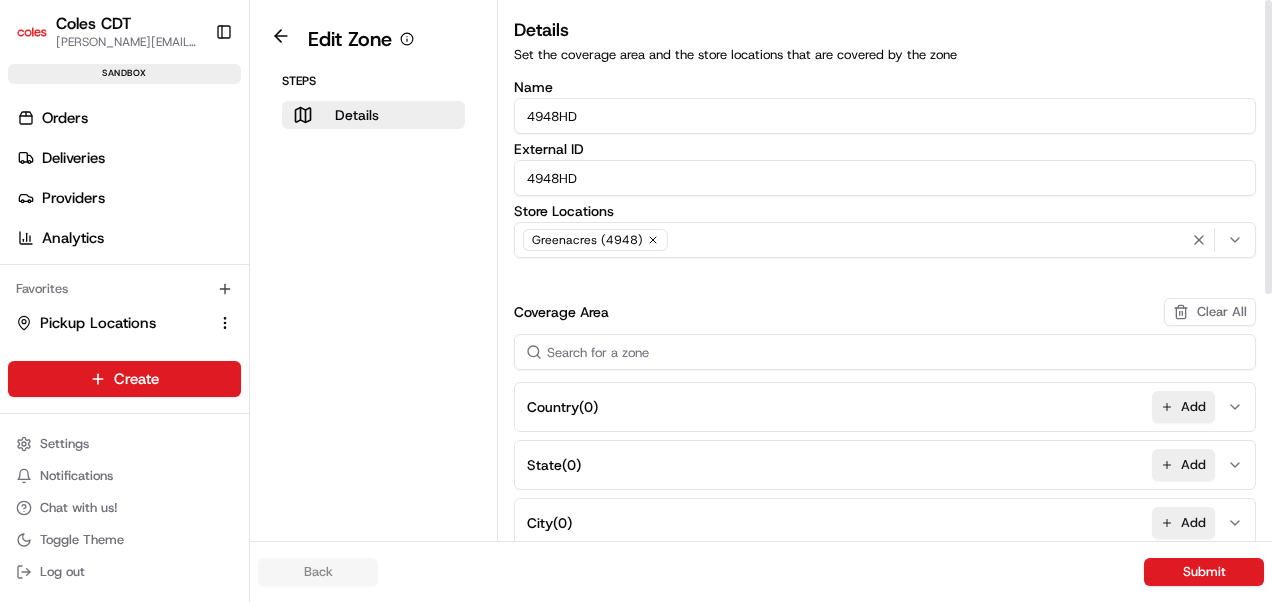 scroll, scrollTop: 0, scrollLeft: 0, axis: both 